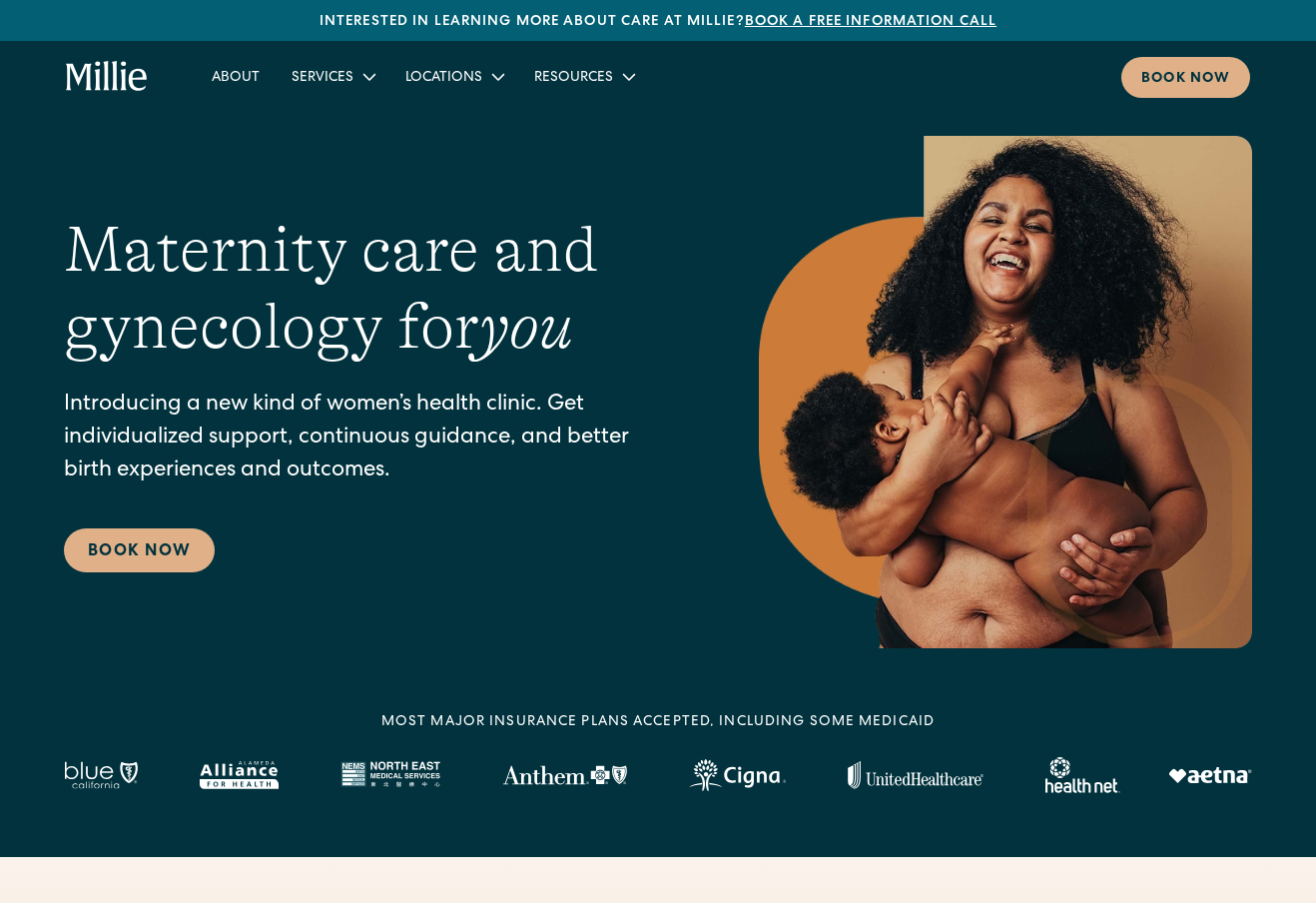 scroll, scrollTop: 0, scrollLeft: 0, axis: both 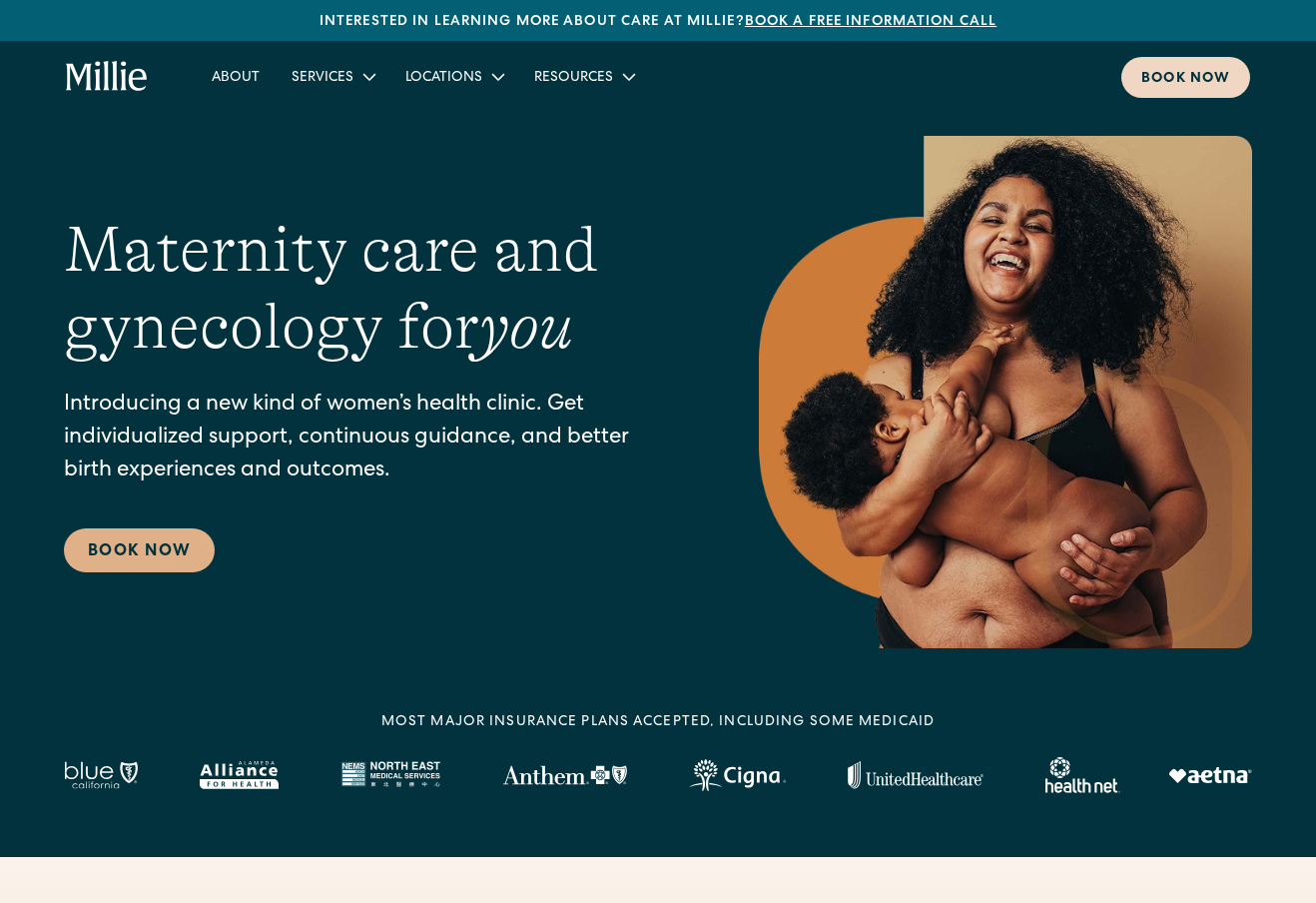 click on "Book now" at bounding box center (1185, 79) 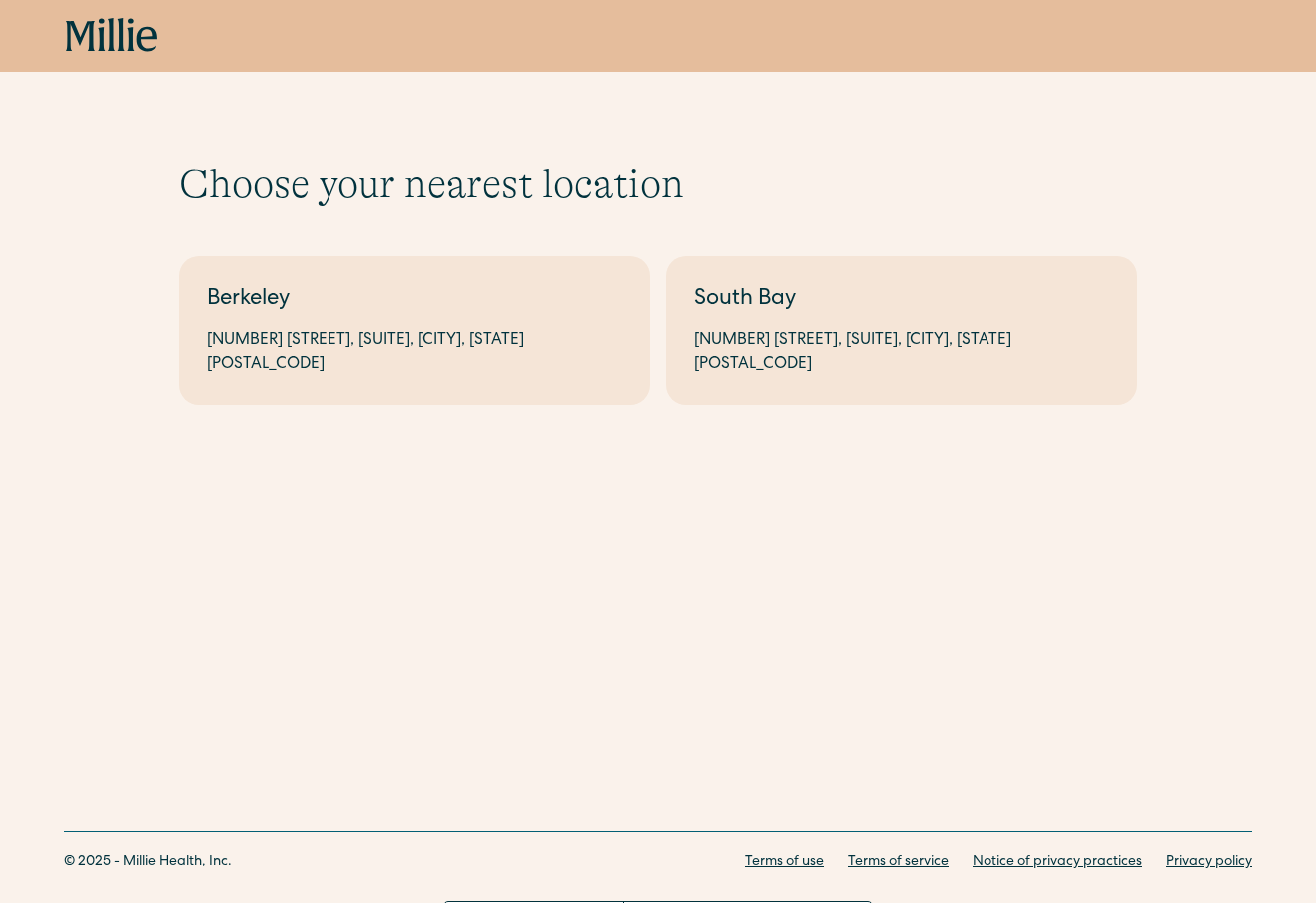 scroll, scrollTop: 0, scrollLeft: 0, axis: both 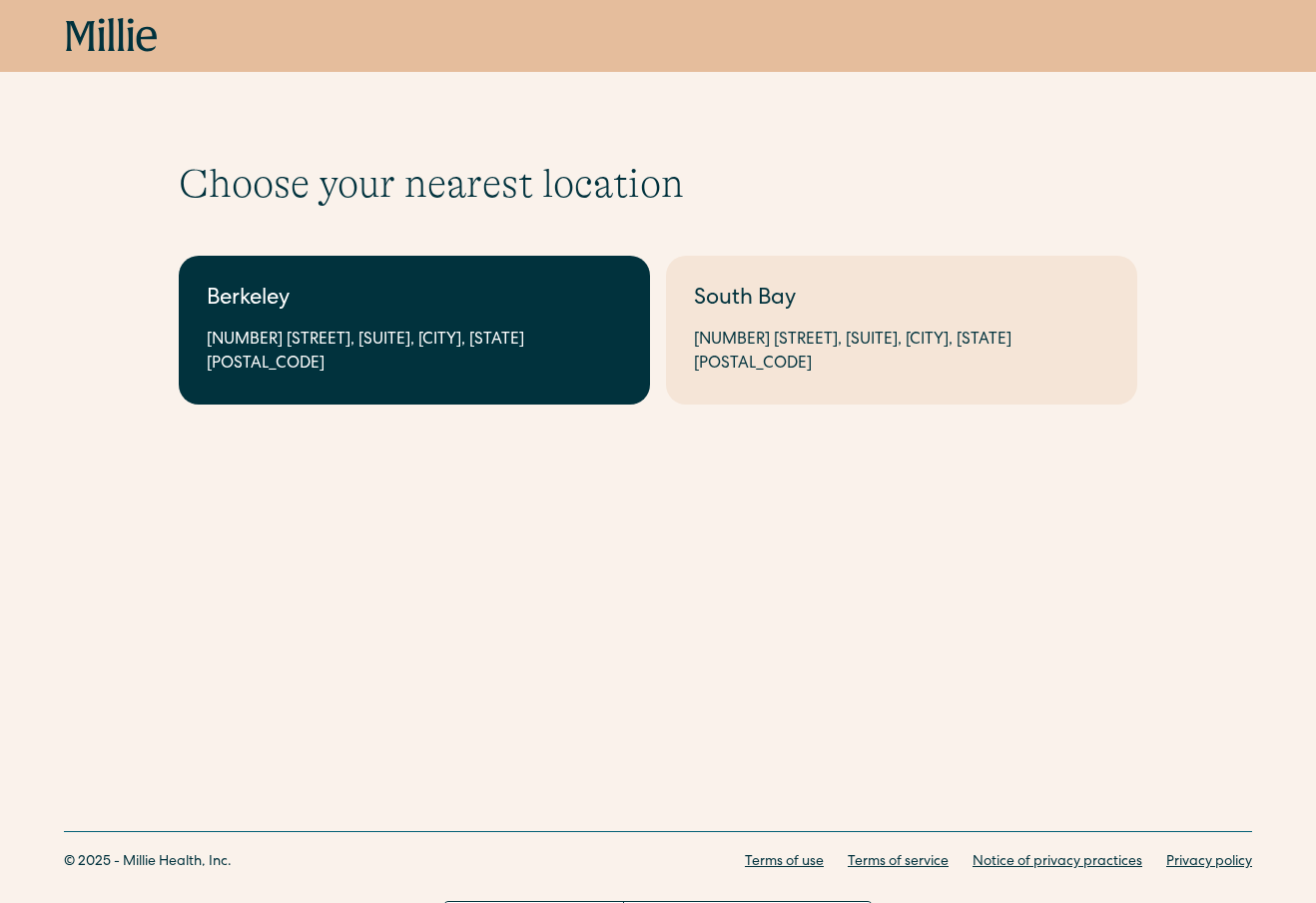 click on "2999 Regent St, Suite 524, Berkeley, CA 94705" at bounding box center (414, 353) 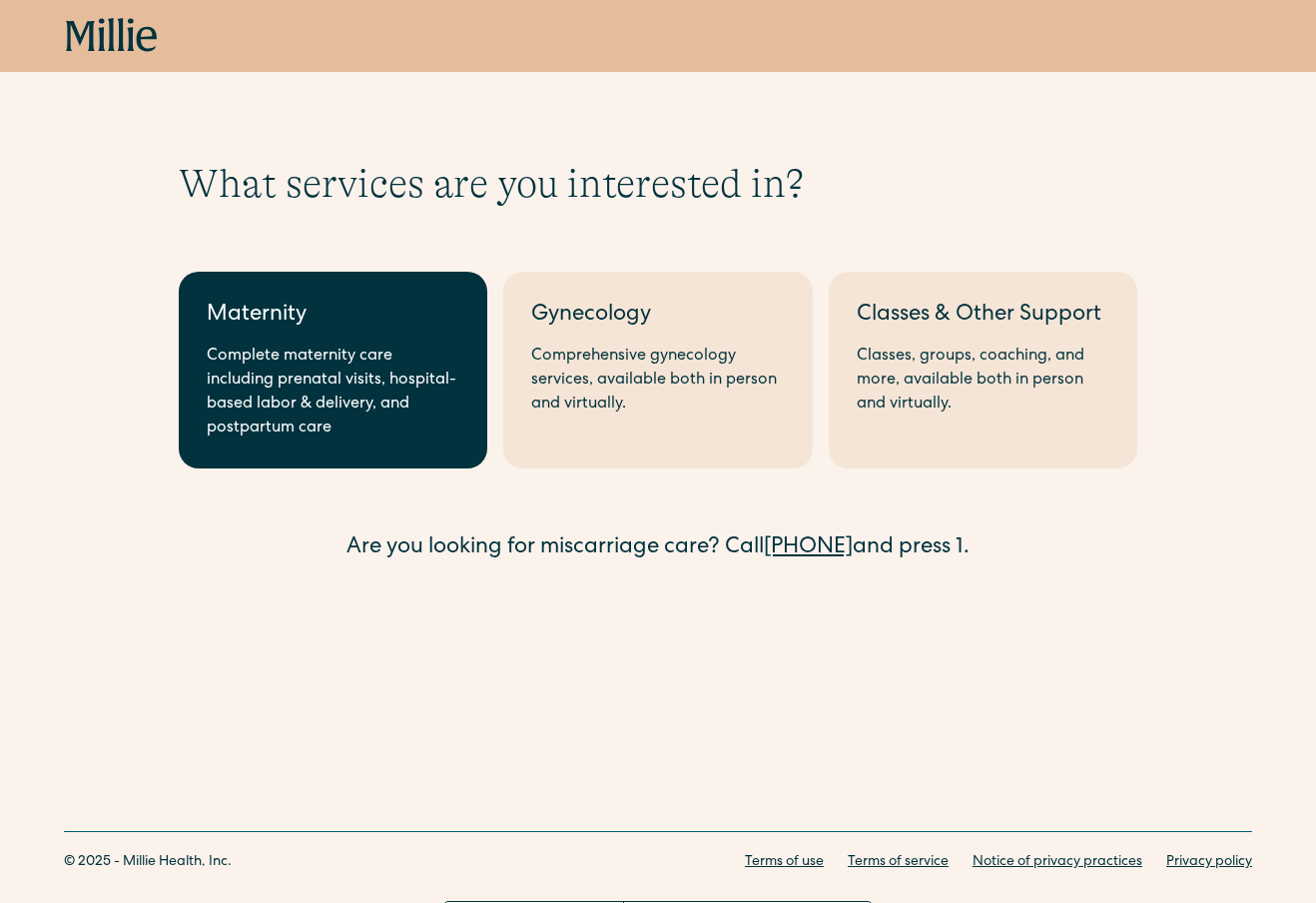 scroll, scrollTop: 0, scrollLeft: 0, axis: both 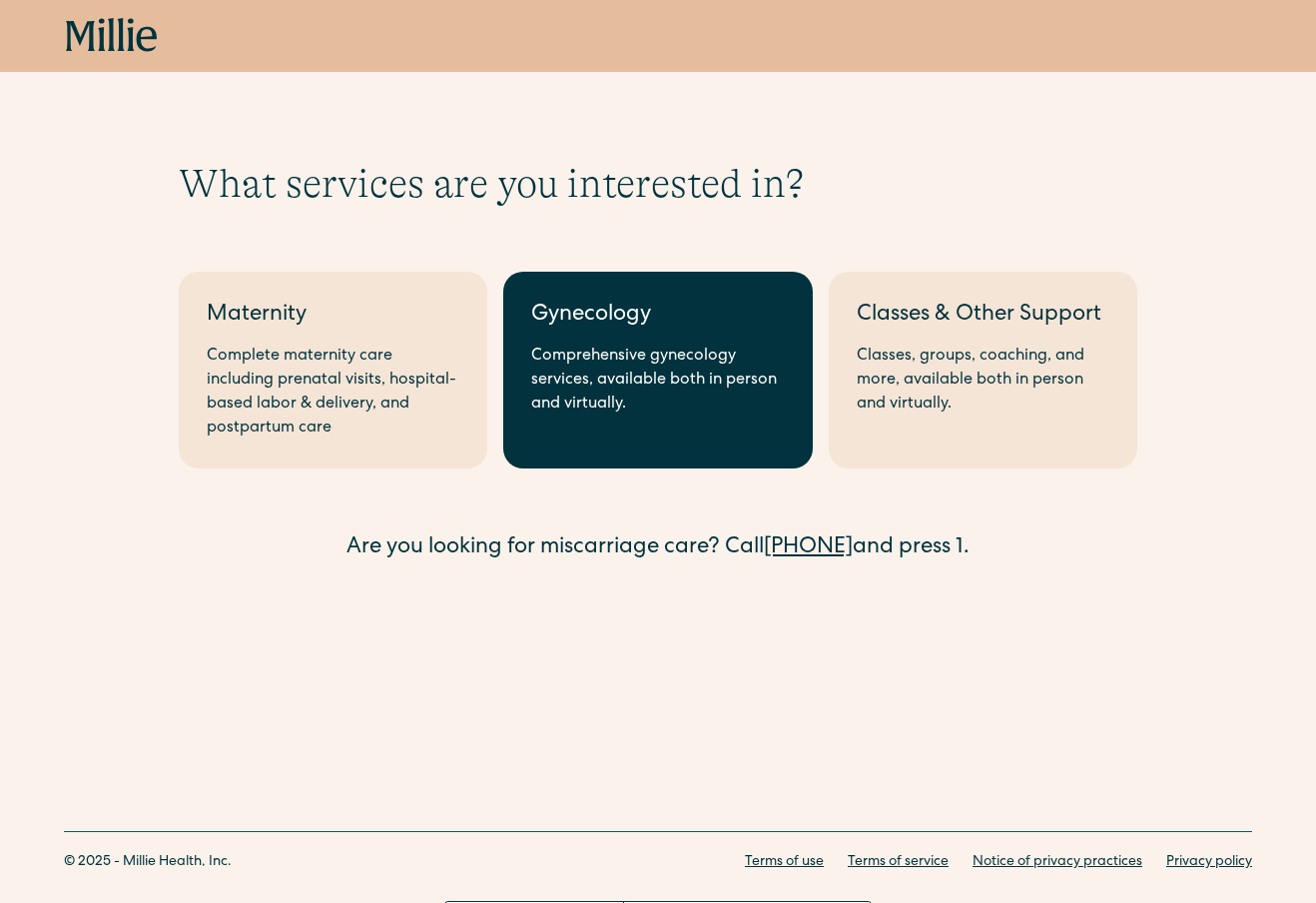 click on "Comprehensive gynecology services, available both in person and virtually." at bounding box center [657, 381] 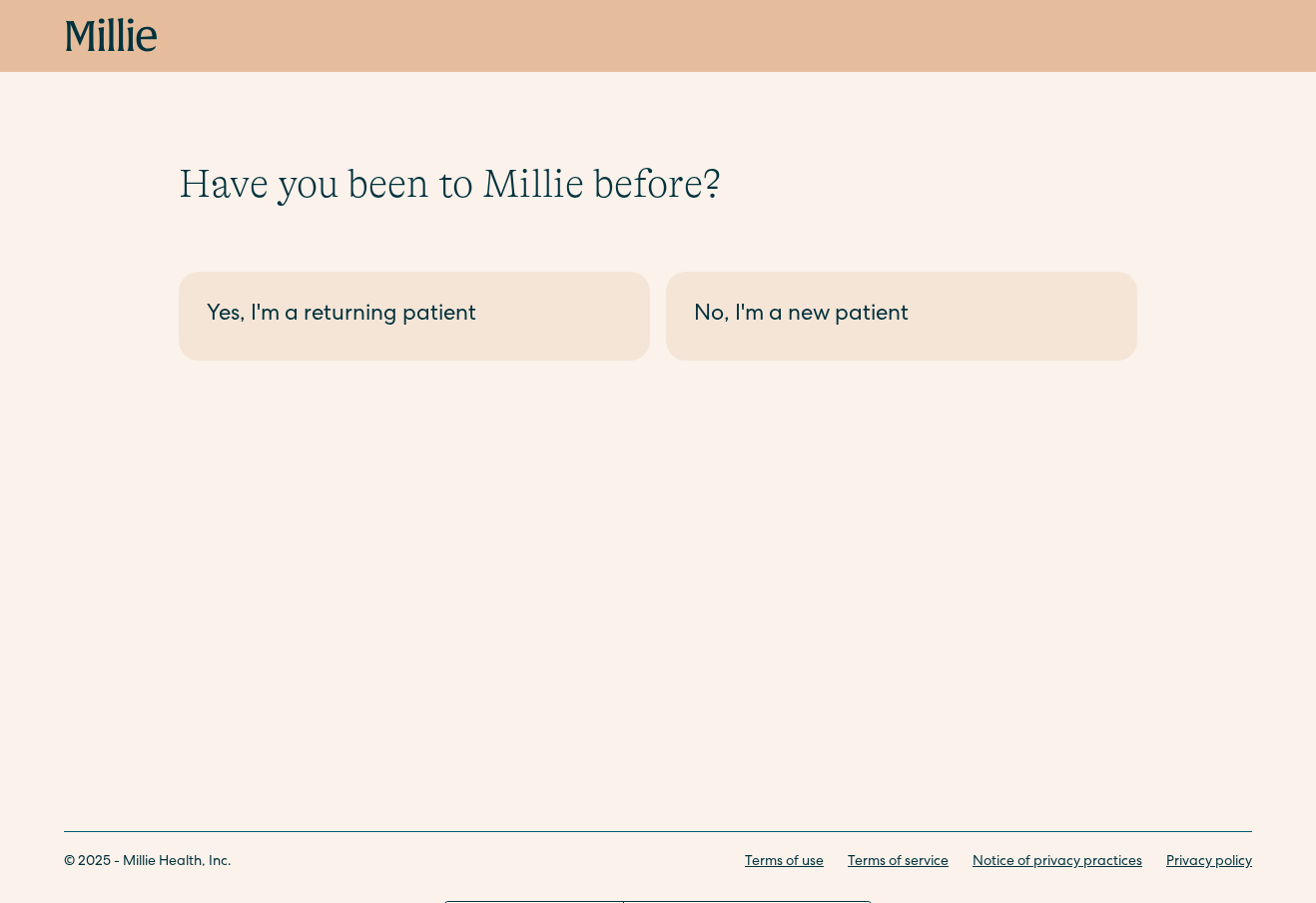 scroll, scrollTop: 0, scrollLeft: 0, axis: both 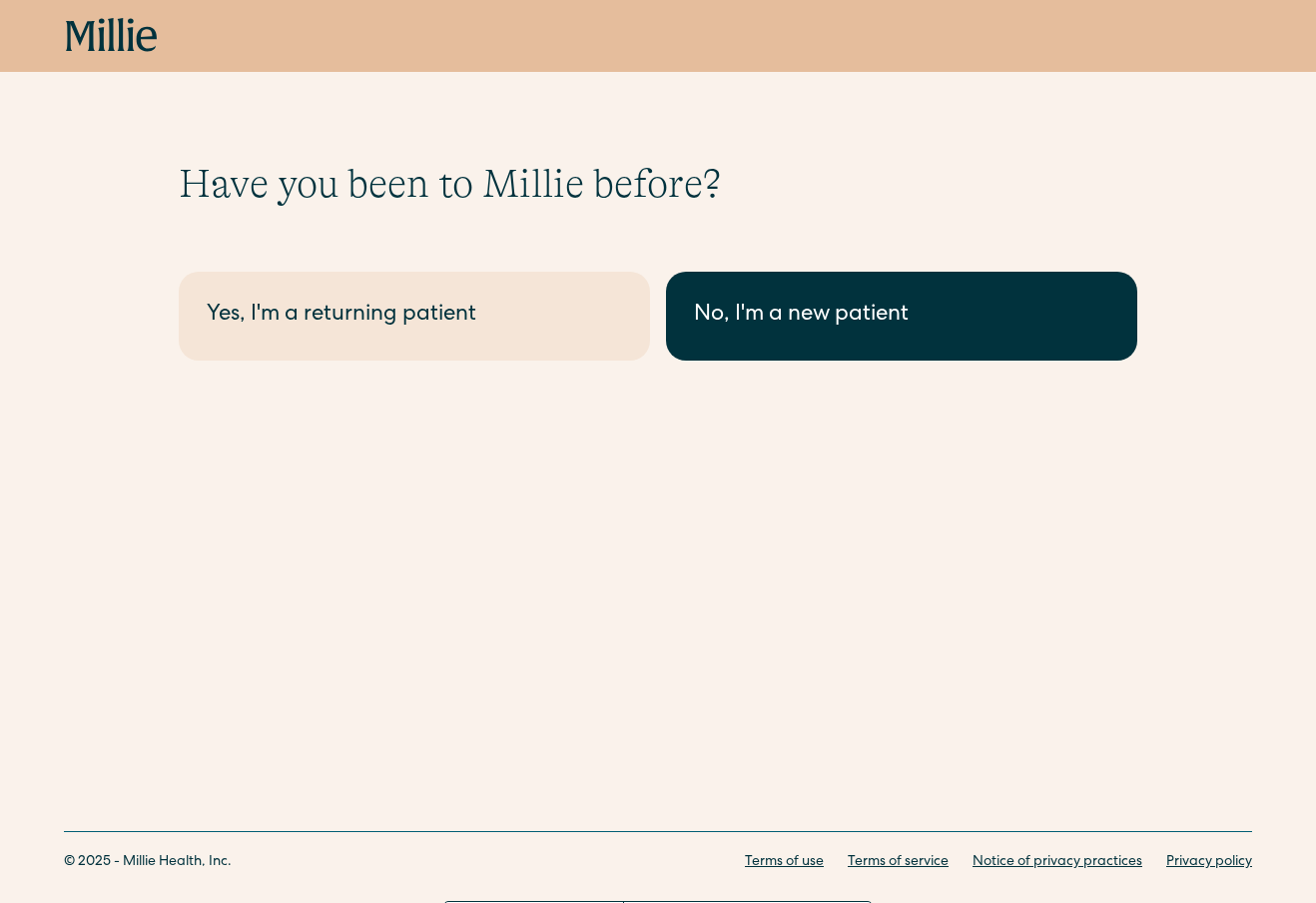 click on "No, I'm a new patient" at bounding box center (902, 316) 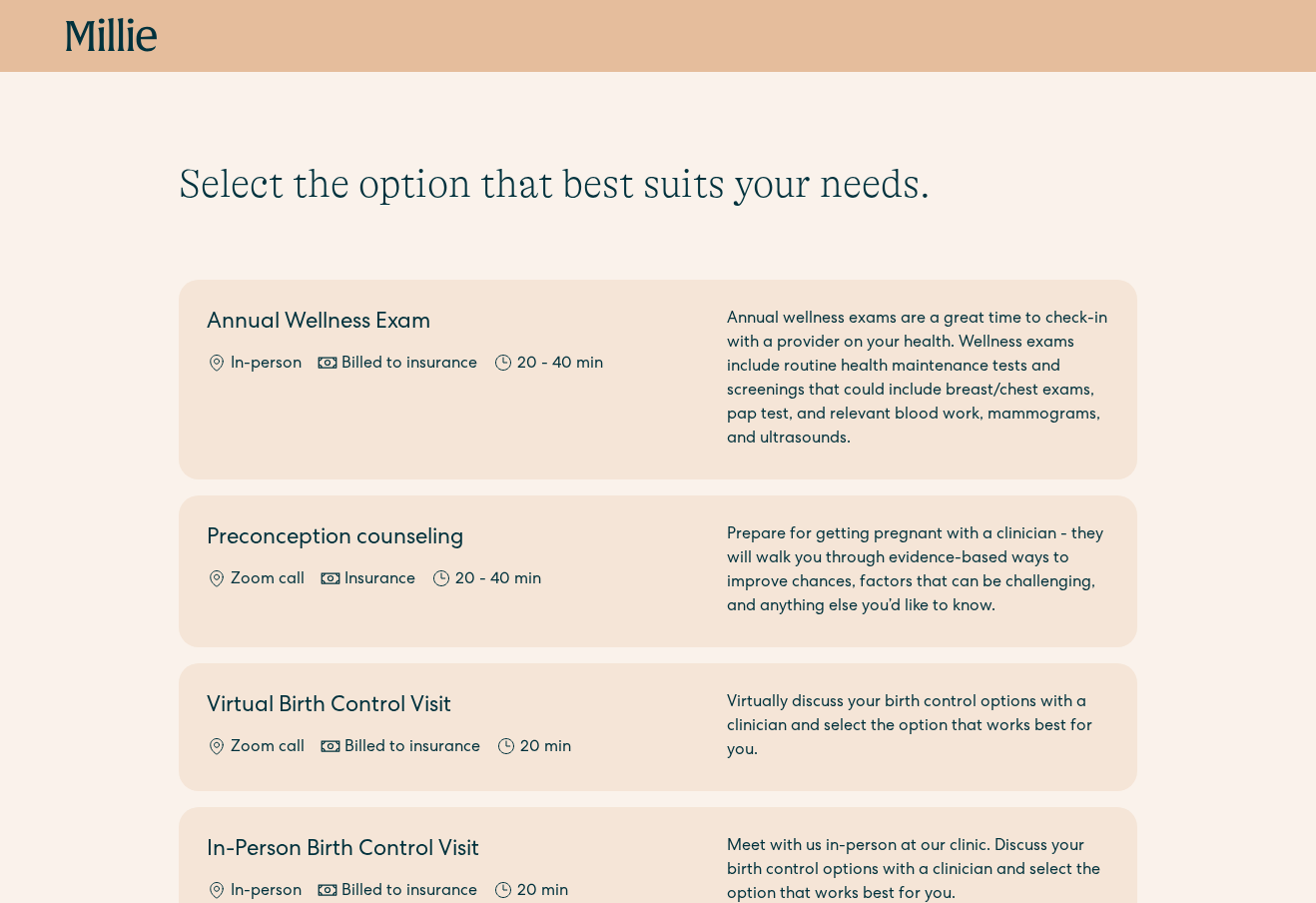 scroll, scrollTop: 0, scrollLeft: 0, axis: both 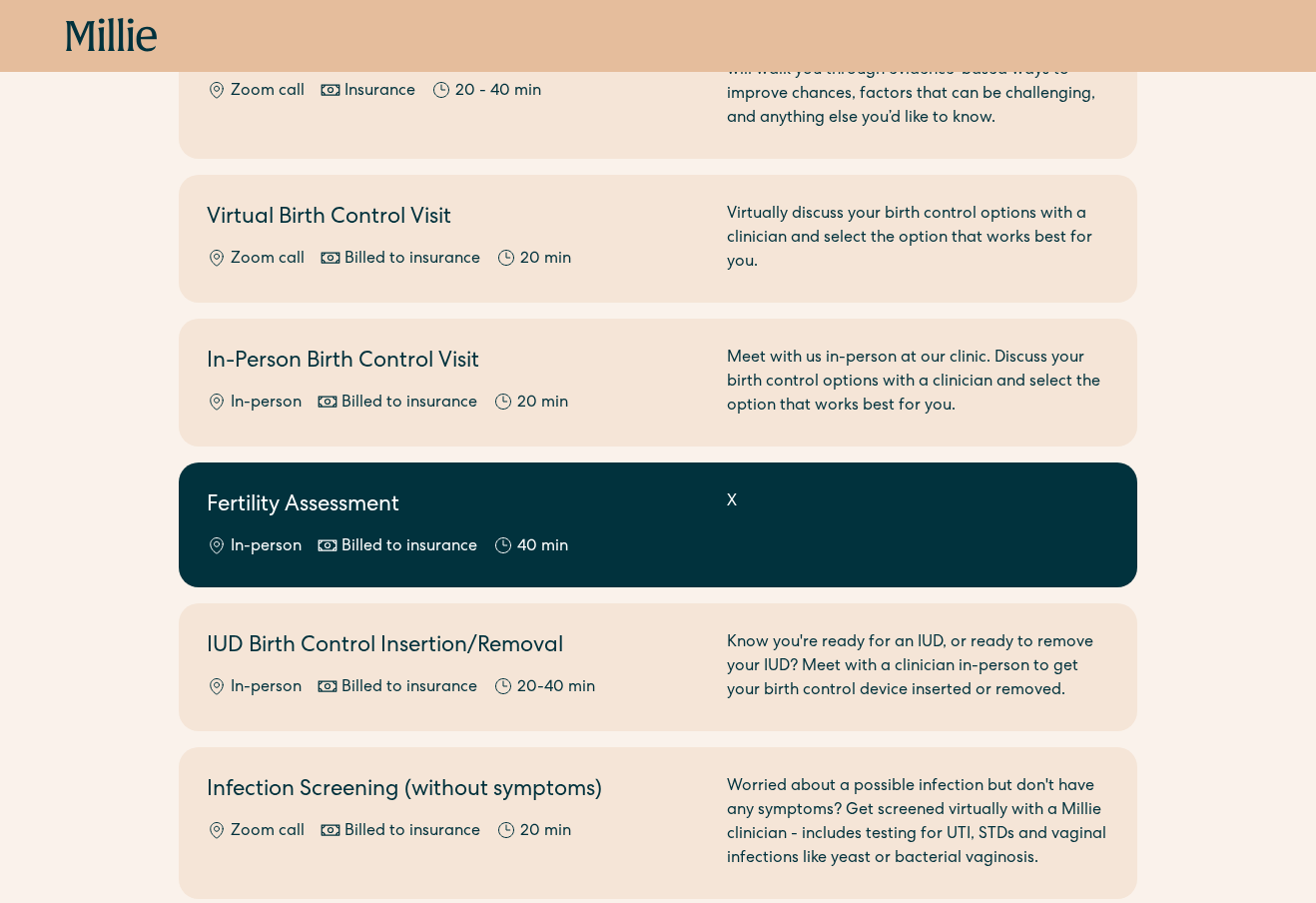 click on "X" at bounding box center [918, 524] 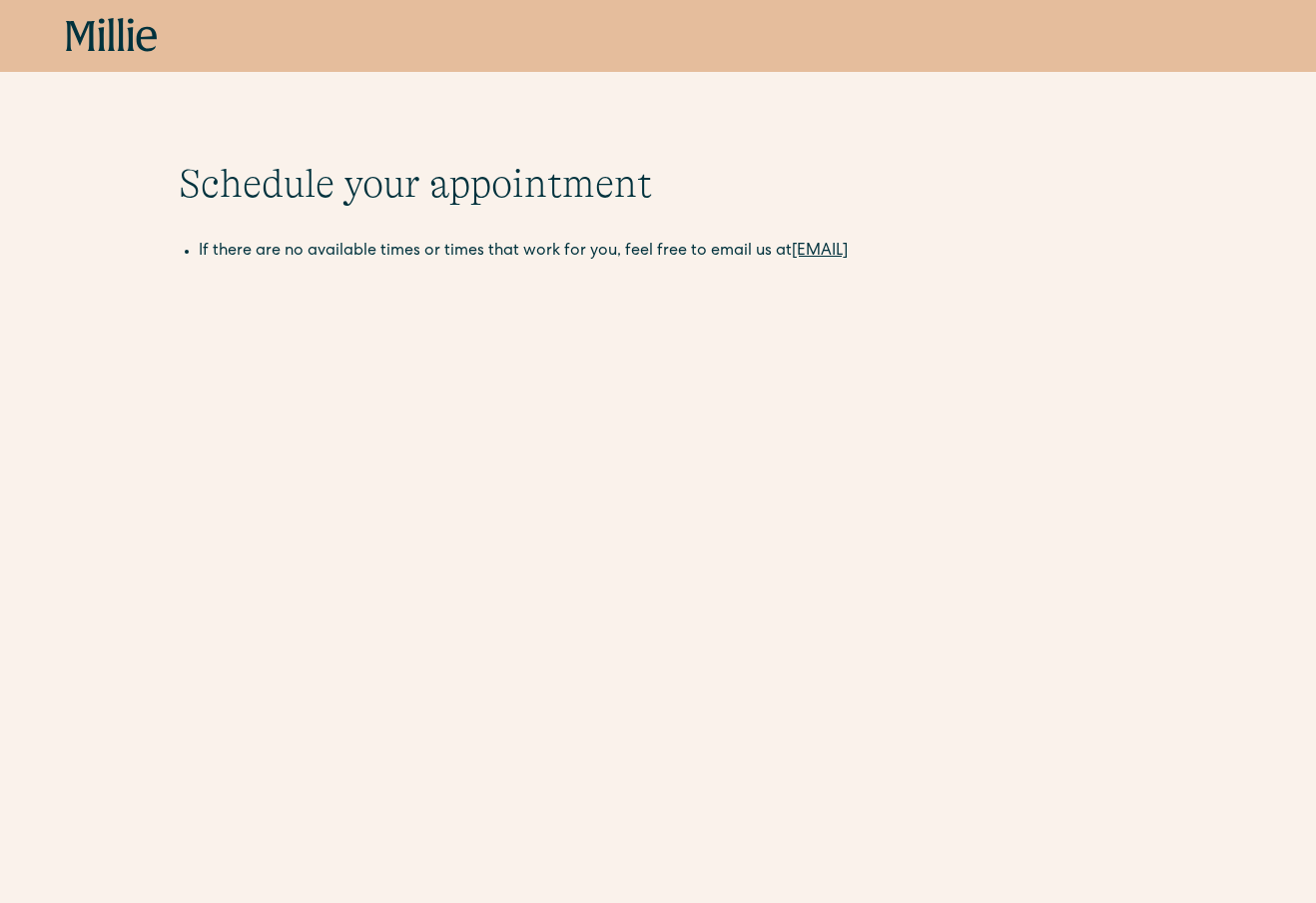 scroll, scrollTop: 0, scrollLeft: 0, axis: both 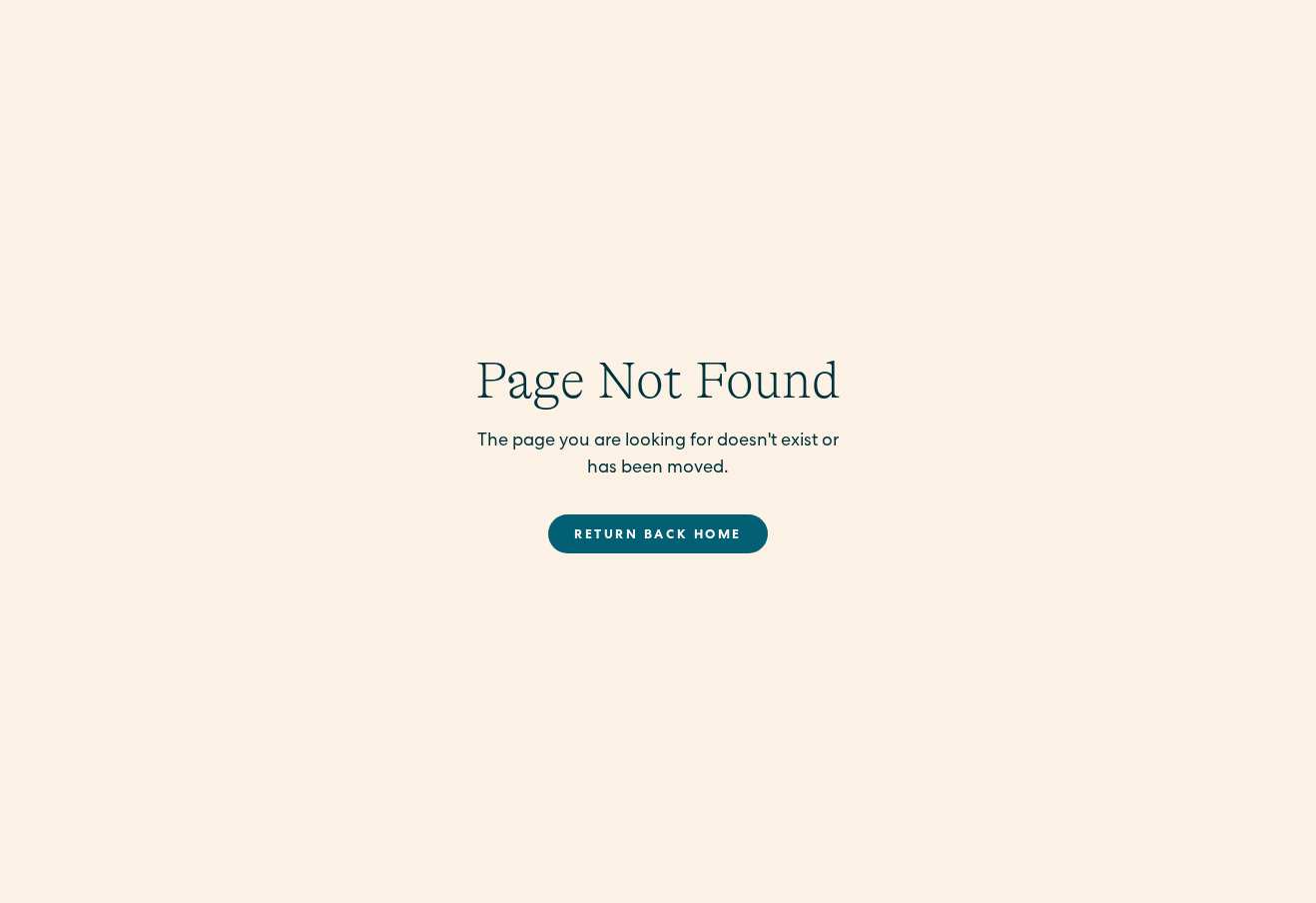 click on "Return back Home" at bounding box center [657, 533] 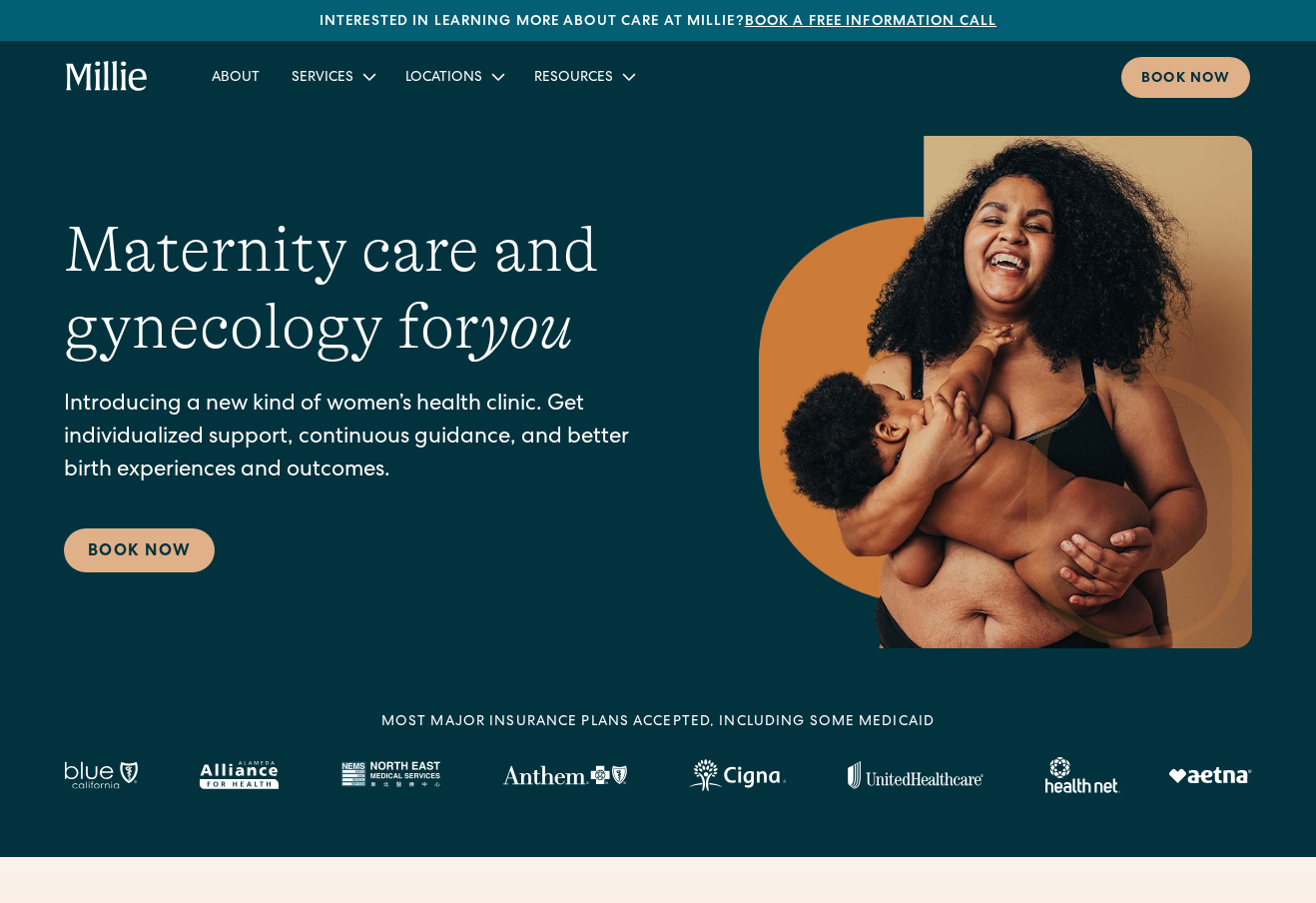 scroll, scrollTop: 0, scrollLeft: 0, axis: both 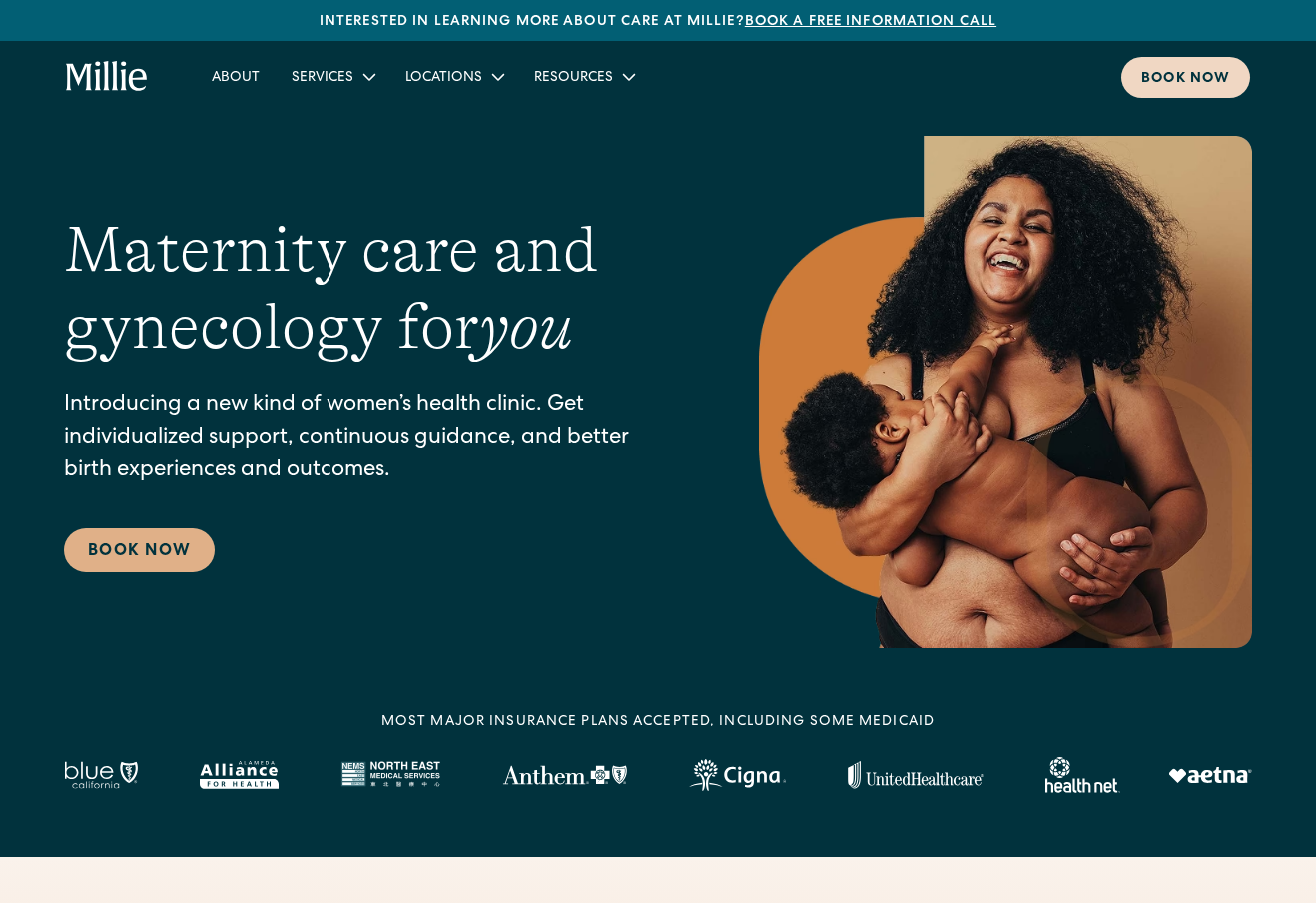 click on "Book now" at bounding box center [1185, 79] 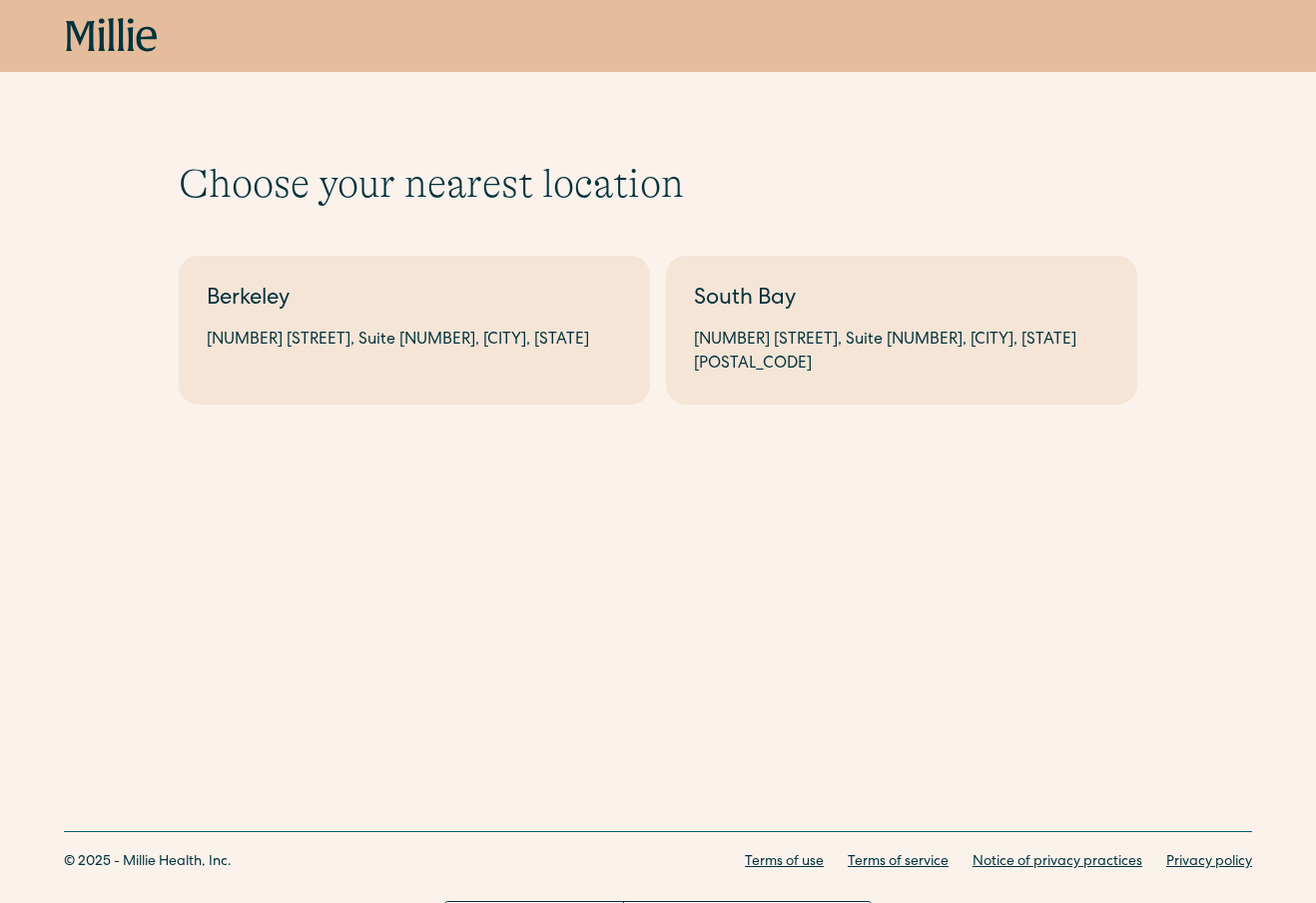 scroll, scrollTop: 0, scrollLeft: 0, axis: both 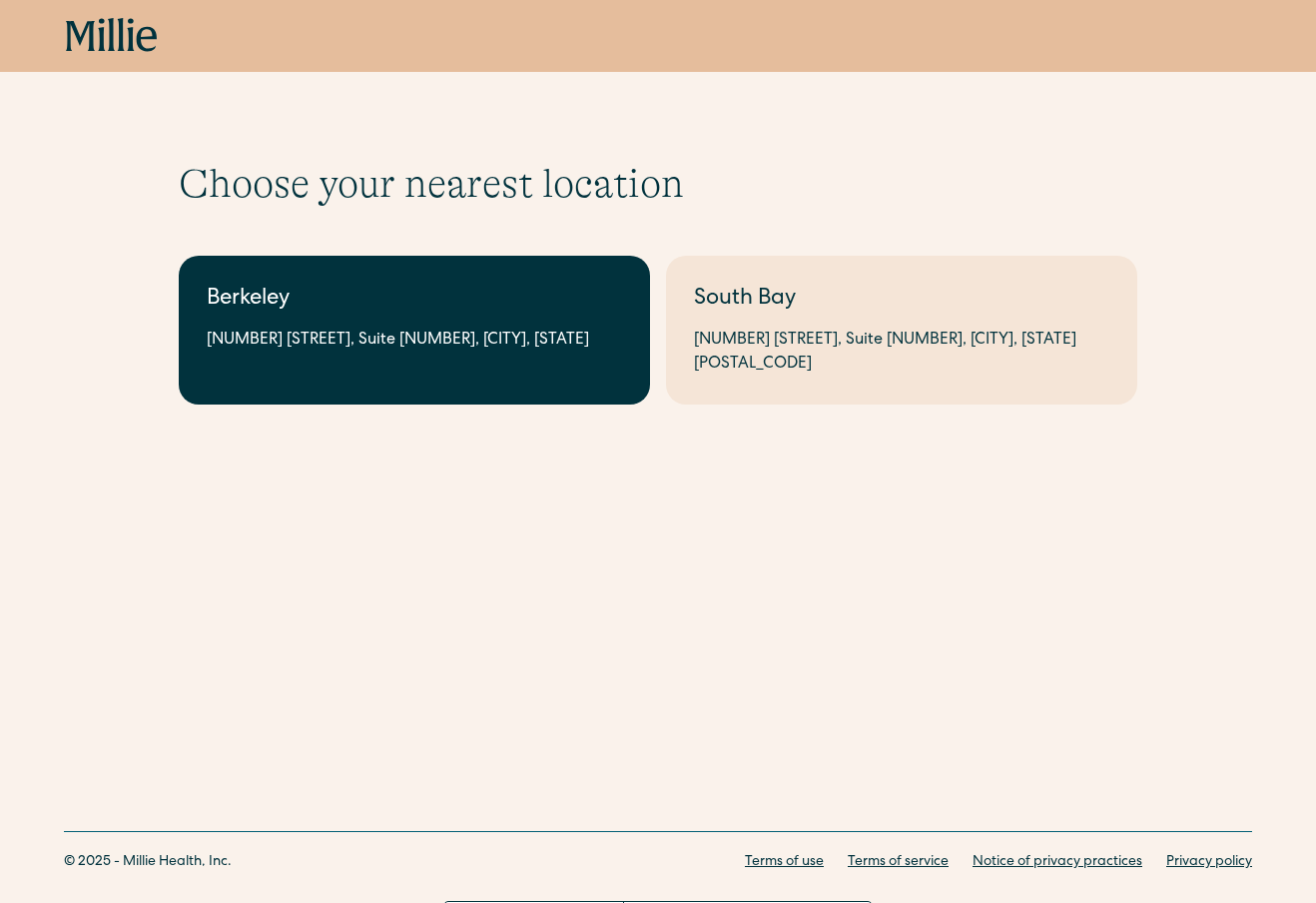 click on "Berkeley 2999 Regent St, Suite 524, Berkeley, CA 94705" at bounding box center (414, 330) 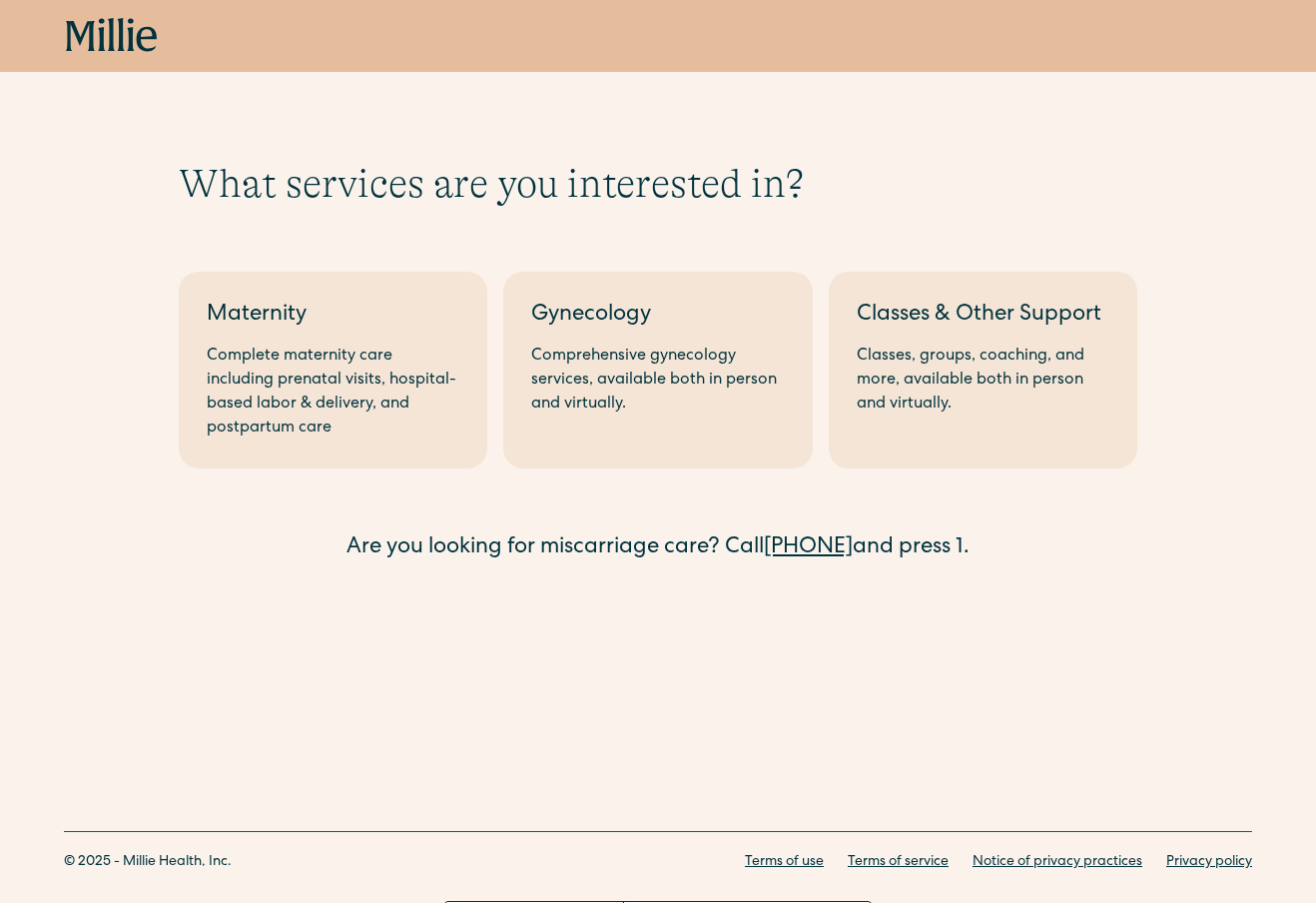 scroll, scrollTop: 0, scrollLeft: 0, axis: both 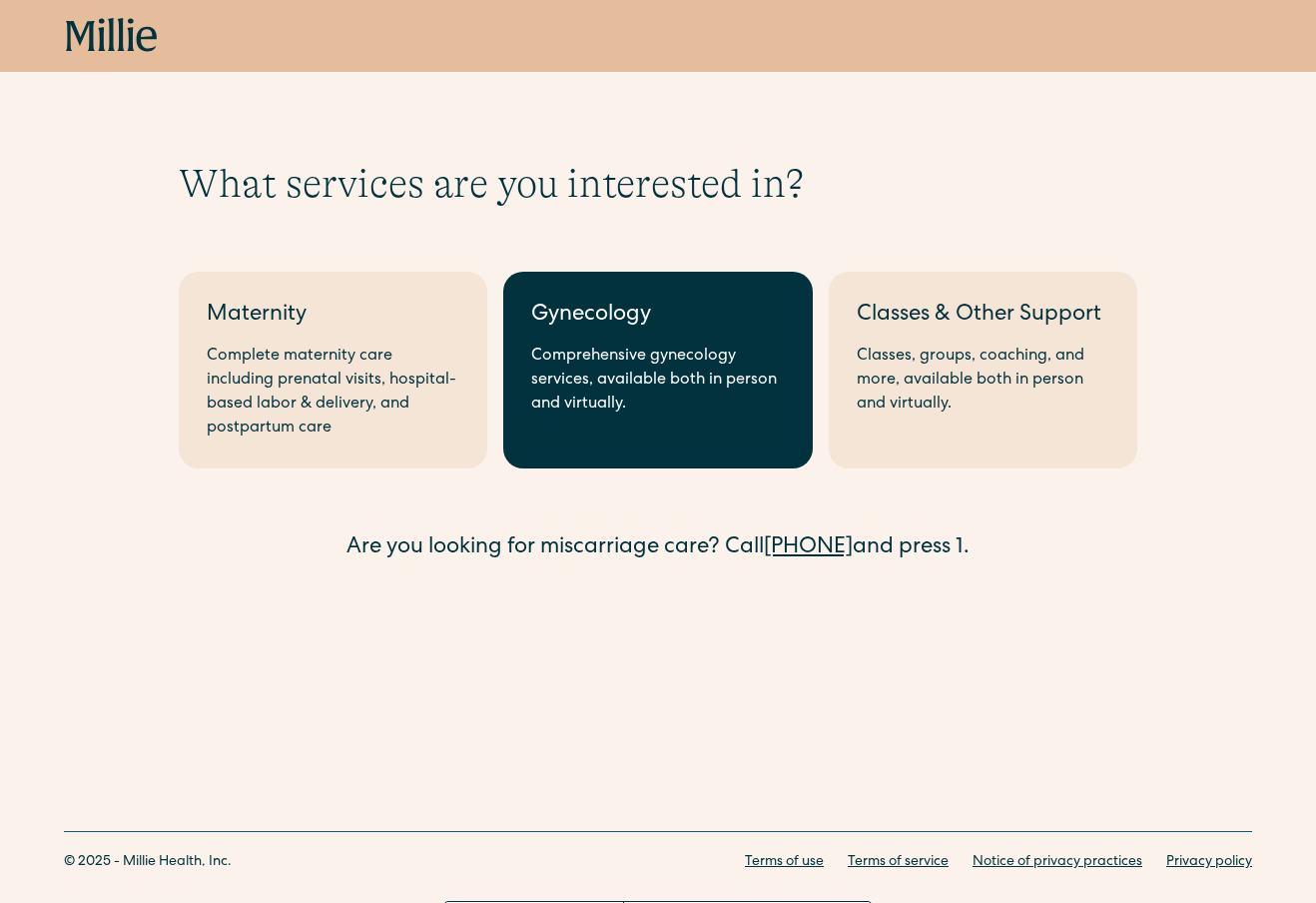 click on "Comprehensive gynecology services, available both in person and virtually." at bounding box center [657, 381] 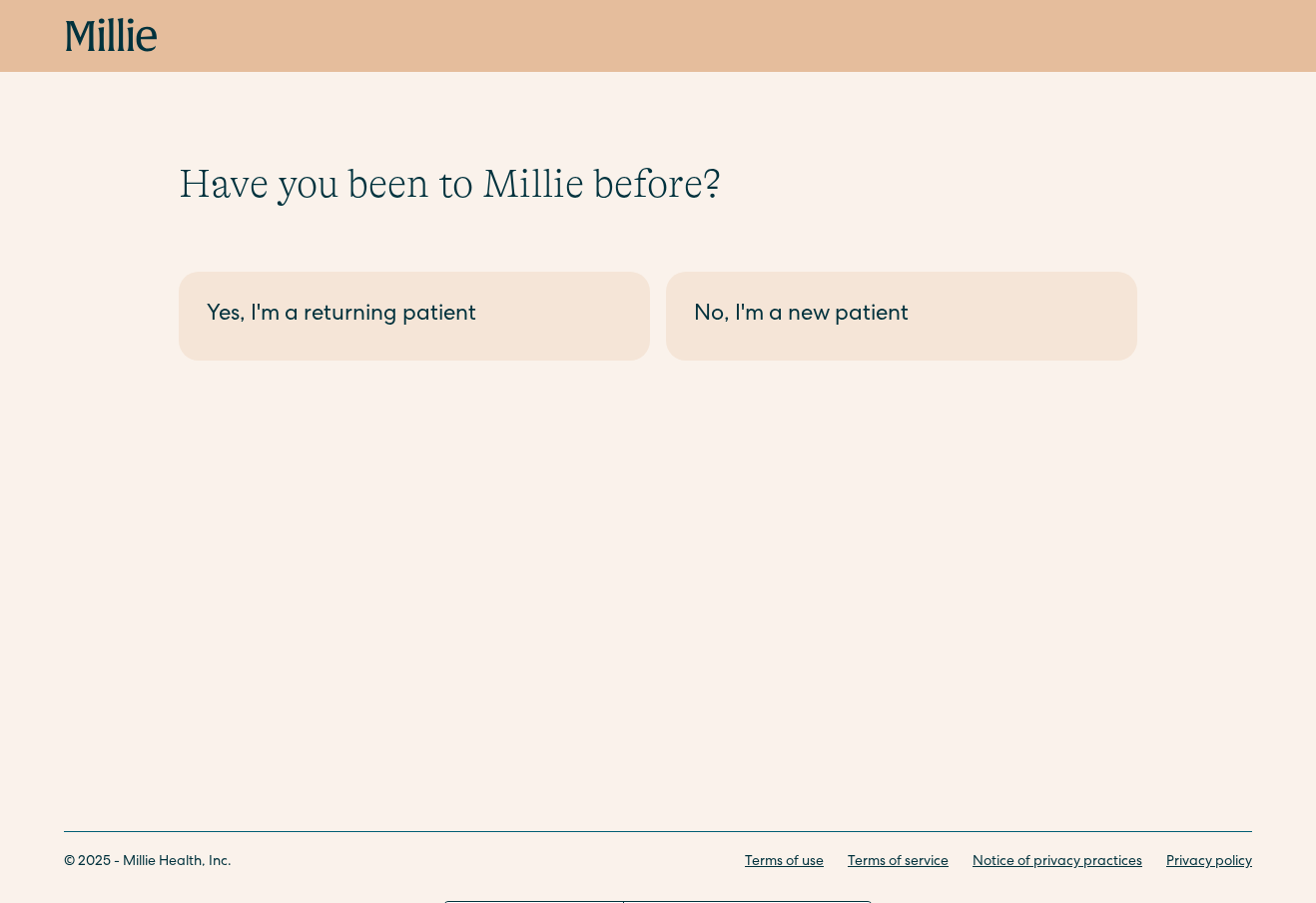 scroll, scrollTop: 0, scrollLeft: 0, axis: both 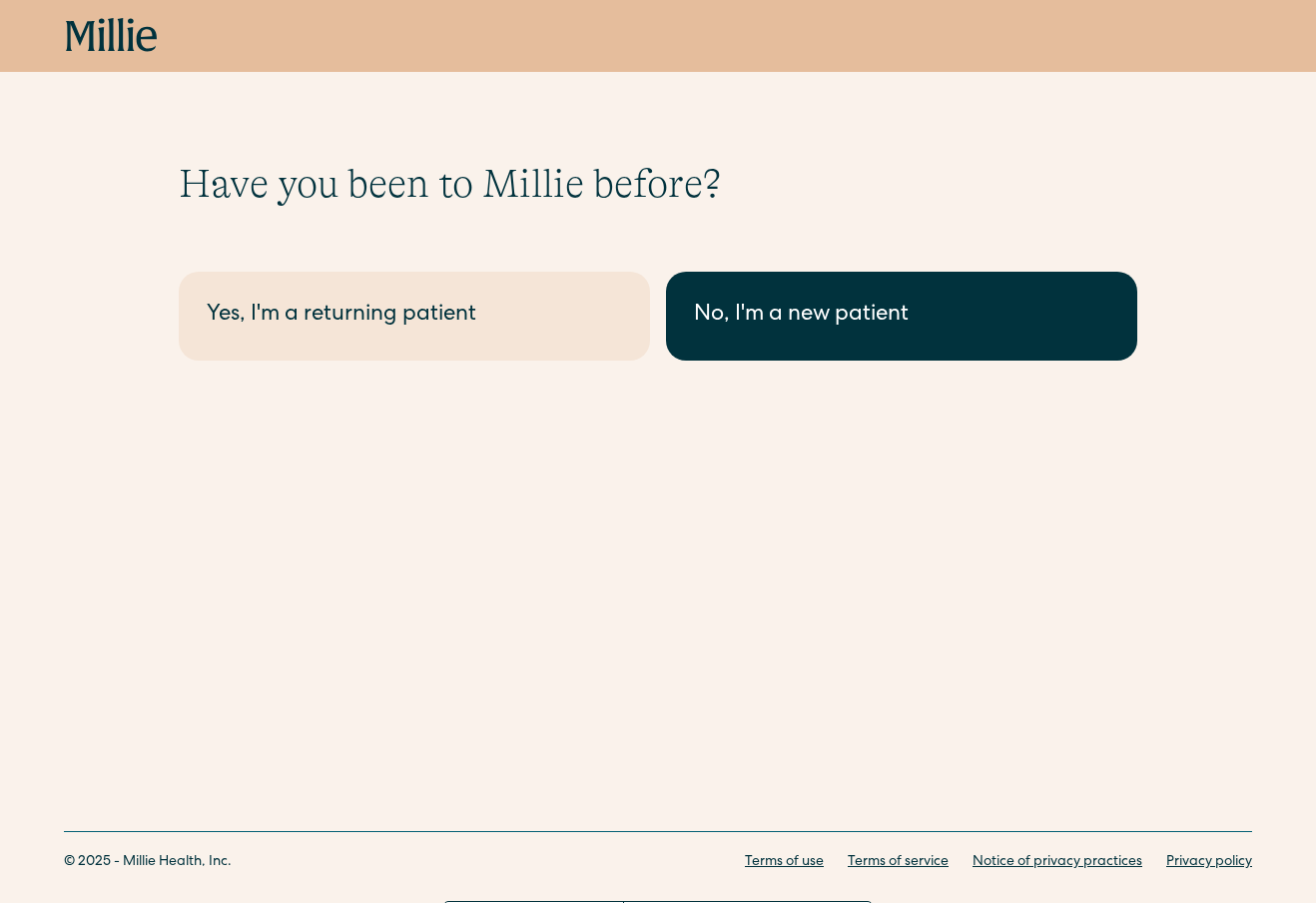 click on "No, I'm a new patient" at bounding box center (902, 316) 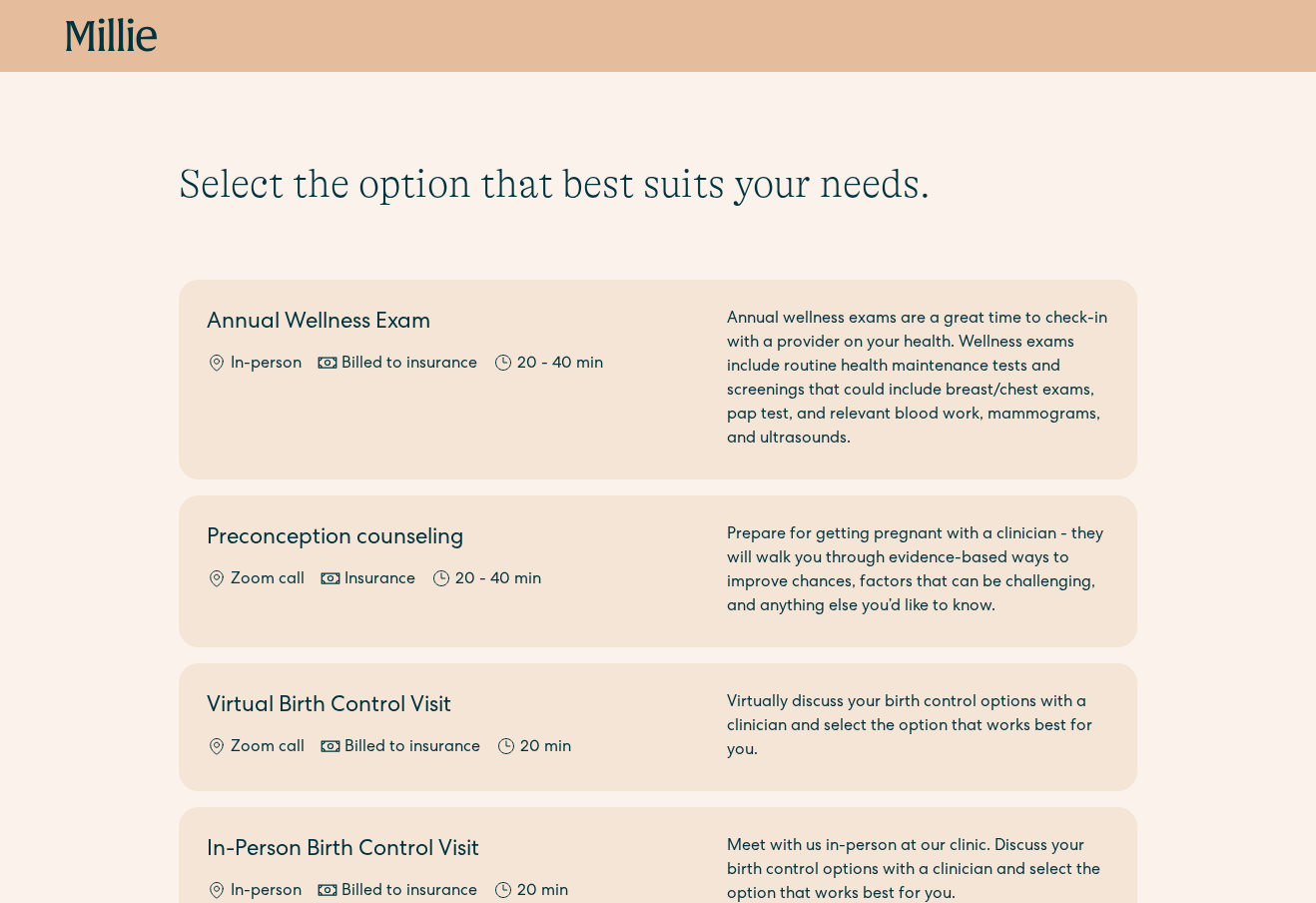 scroll, scrollTop: 0, scrollLeft: 0, axis: both 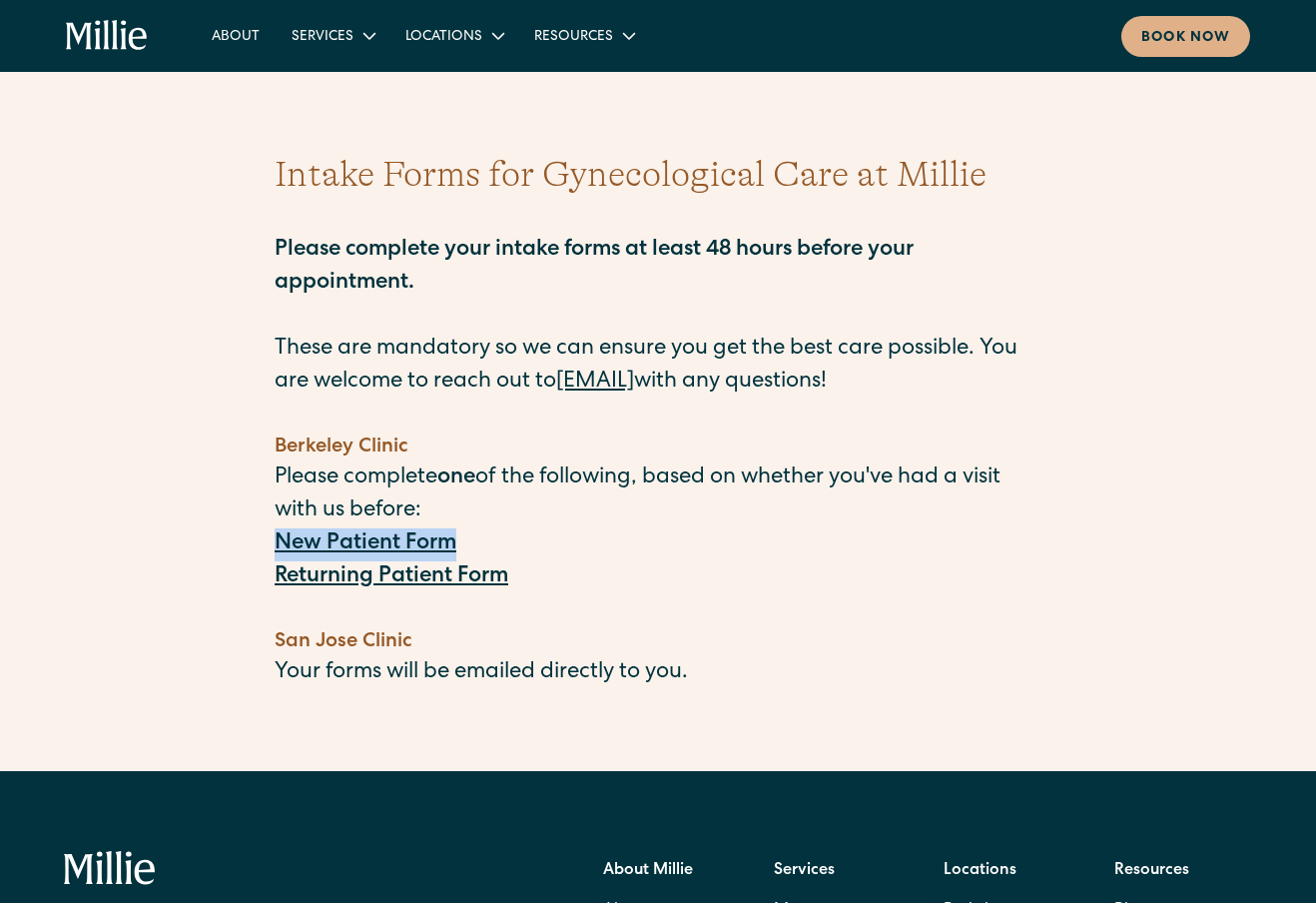 drag, startPoint x: 487, startPoint y: 544, endPoint x: 275, endPoint y: 545, distance: 212.00236 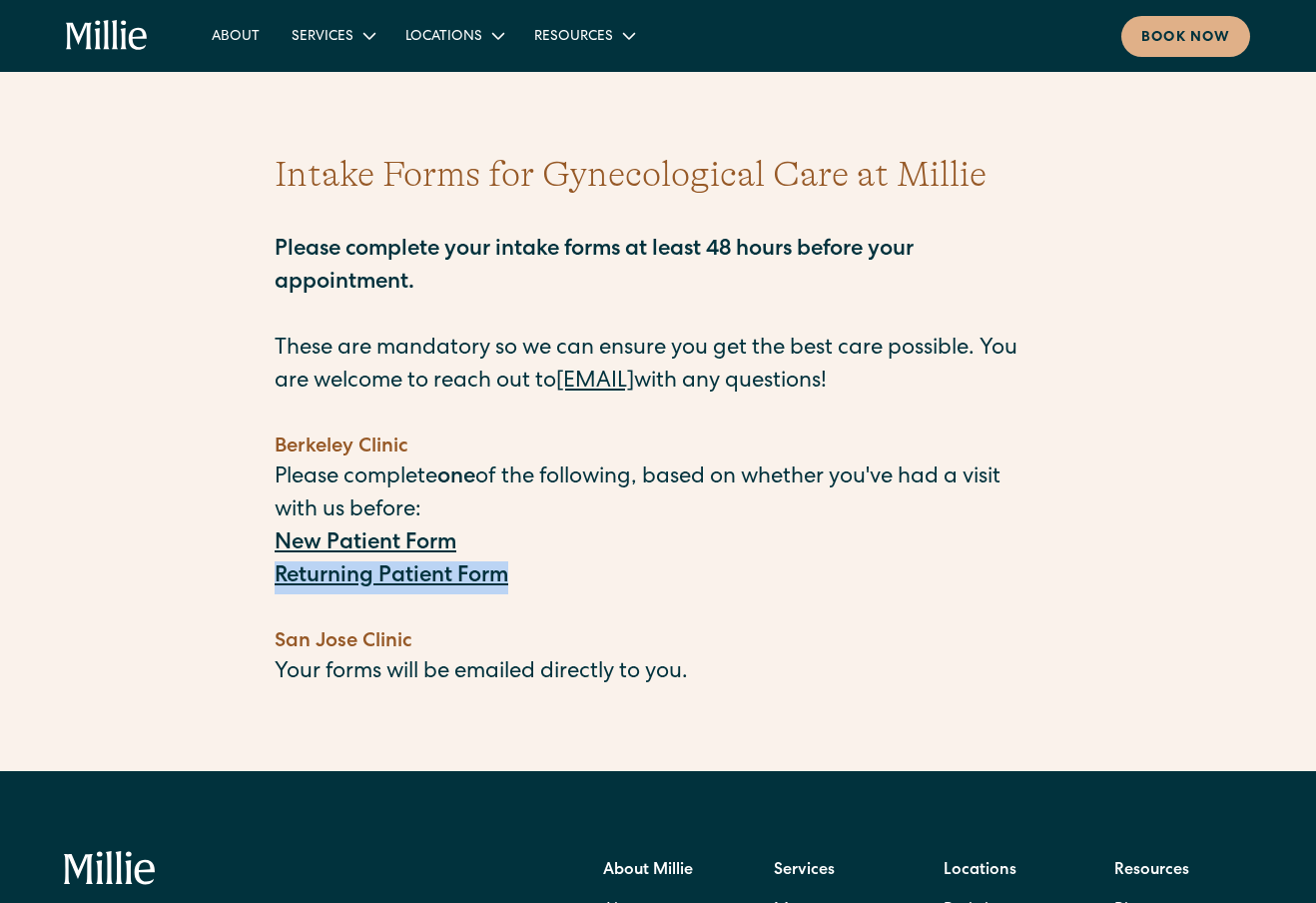 drag, startPoint x: 525, startPoint y: 580, endPoint x: 232, endPoint y: 569, distance: 293.20641 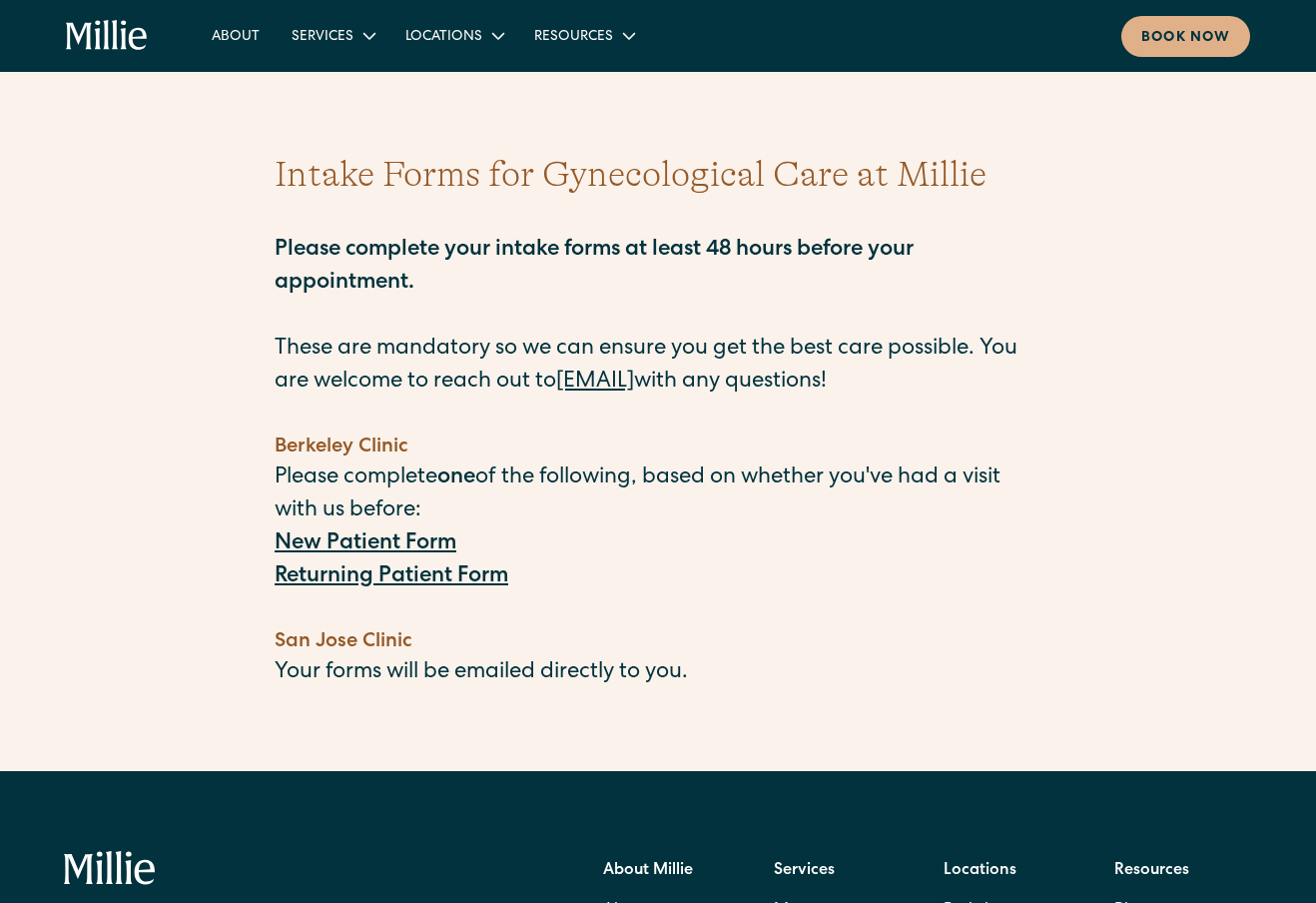 click on "Intake Forms for Gynecological Care at Millie Please complete your intake forms at least 48 hours before your appointment. These are mandatory so we can ensure you get the best care possible. You are welcome to reach out to  frontdesk@millieclinic.com  with any questions! ‍ Berkeley Clinic Please complete  one  of the following, based on whether you've had a visit with us before: New Patient Form Returning Patient Form ‍ San Jose Clinic Your forms will be emailed directly to you. ‍" at bounding box center (658, 436) 